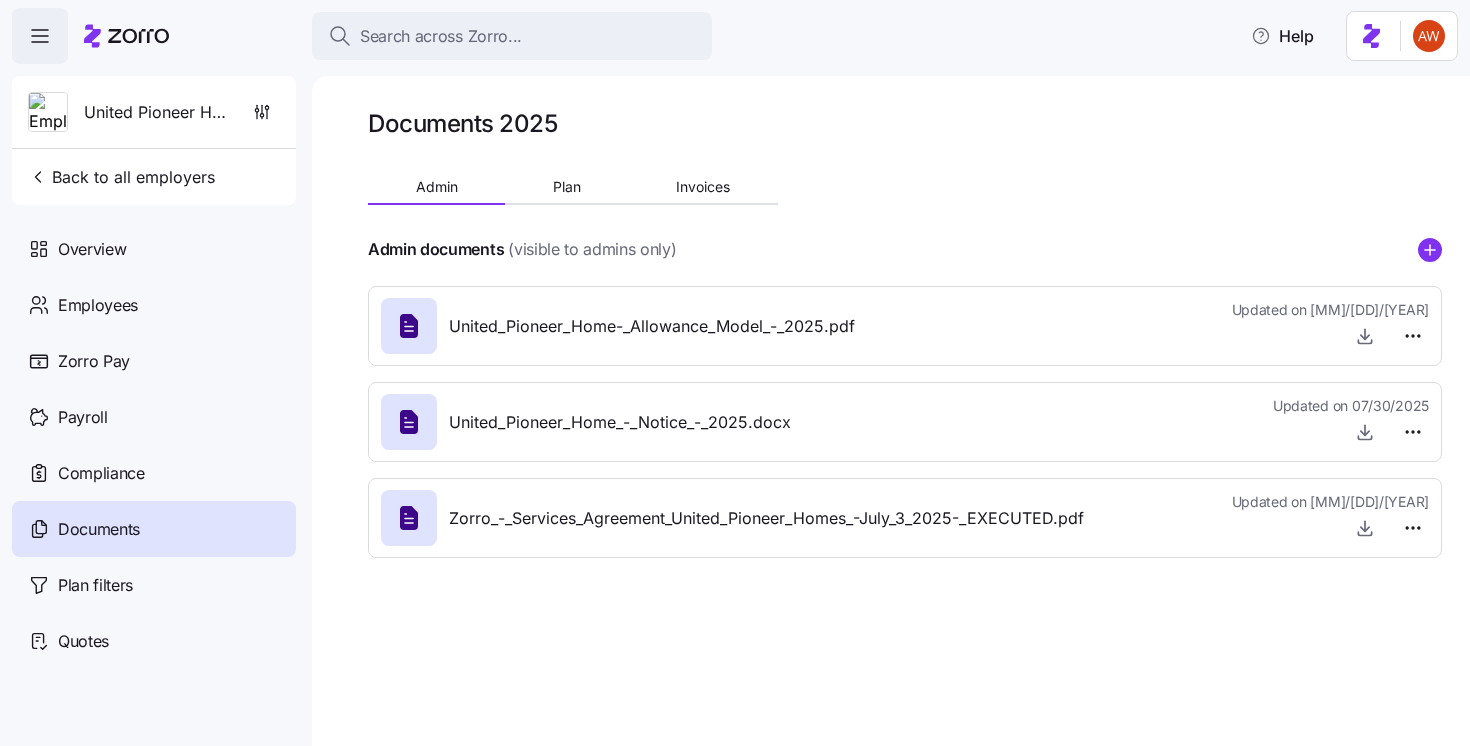 scroll, scrollTop: 0, scrollLeft: 0, axis: both 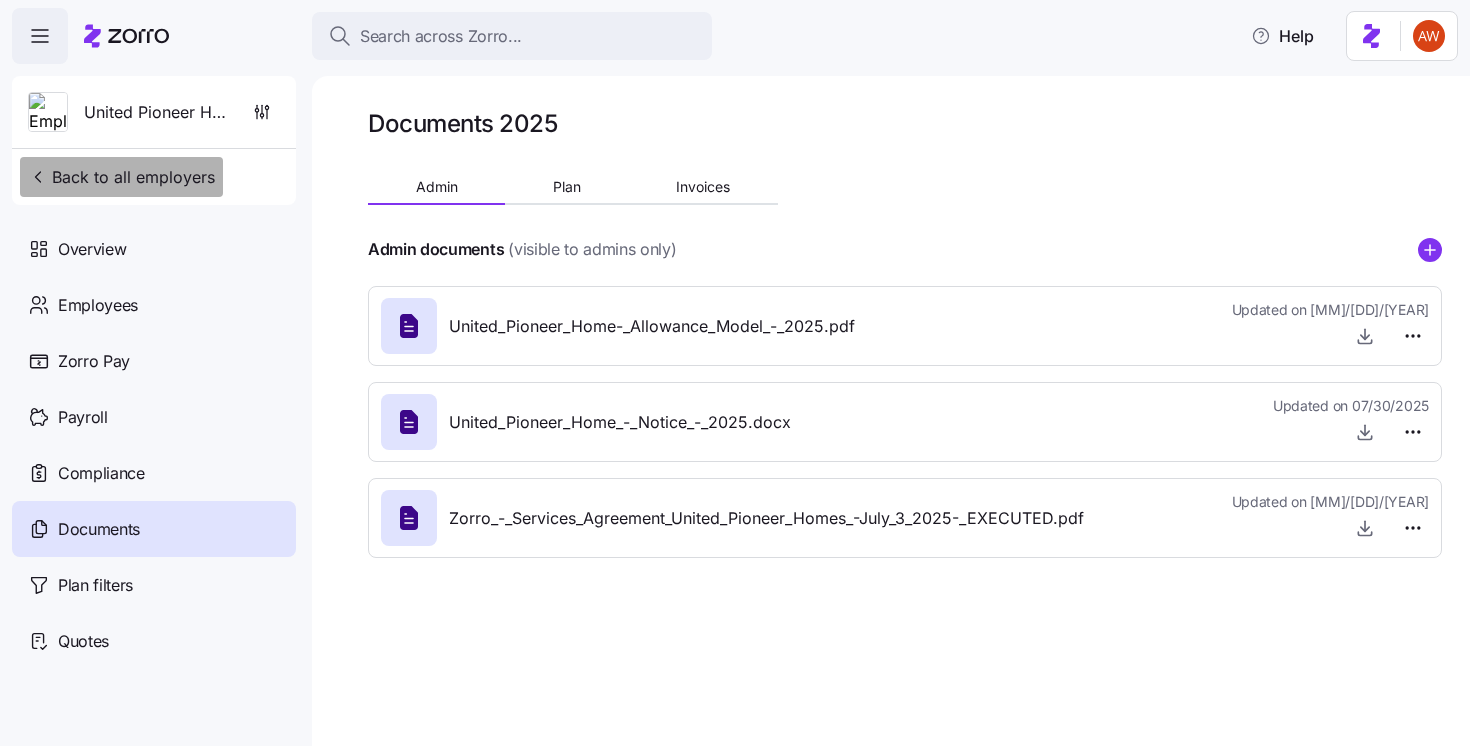 click on "Back to all employers" at bounding box center [121, 177] 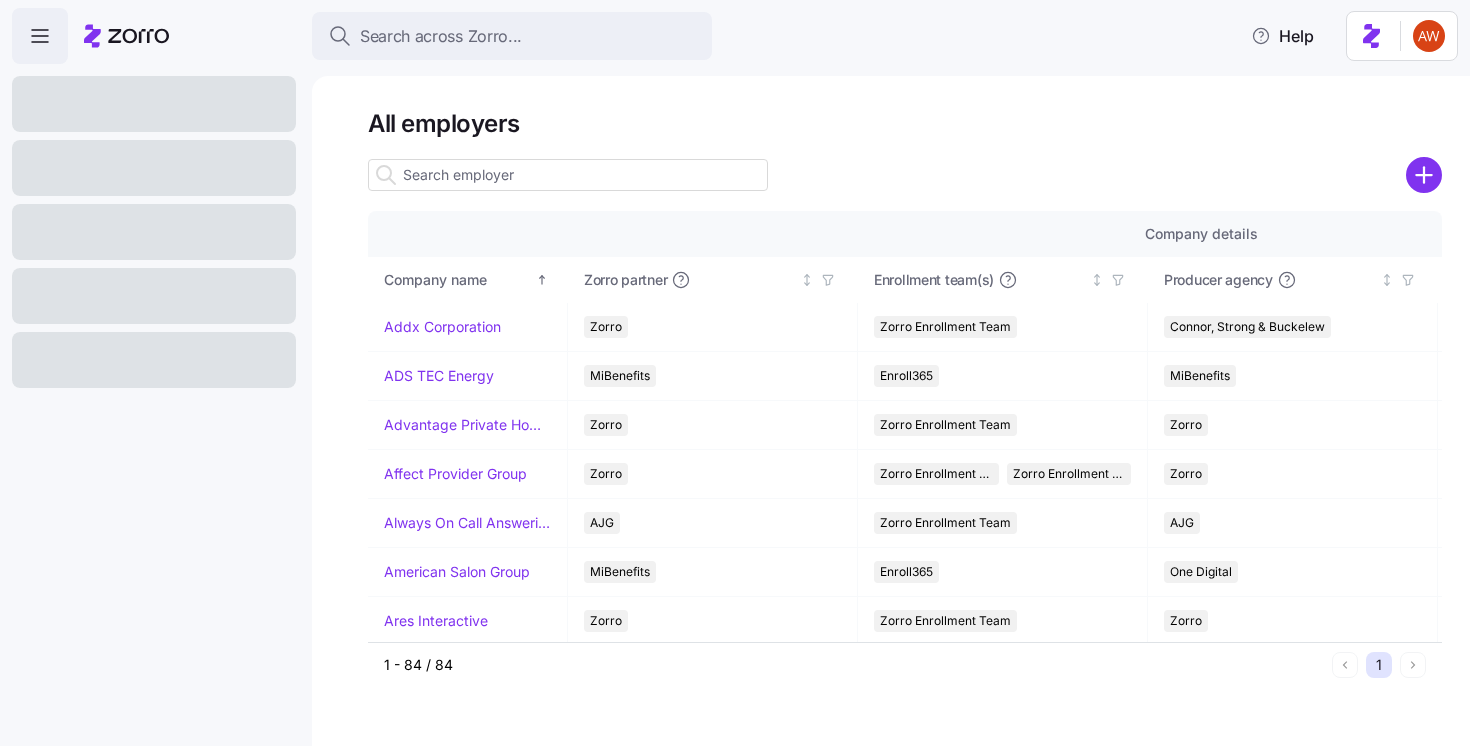 click at bounding box center [568, 175] 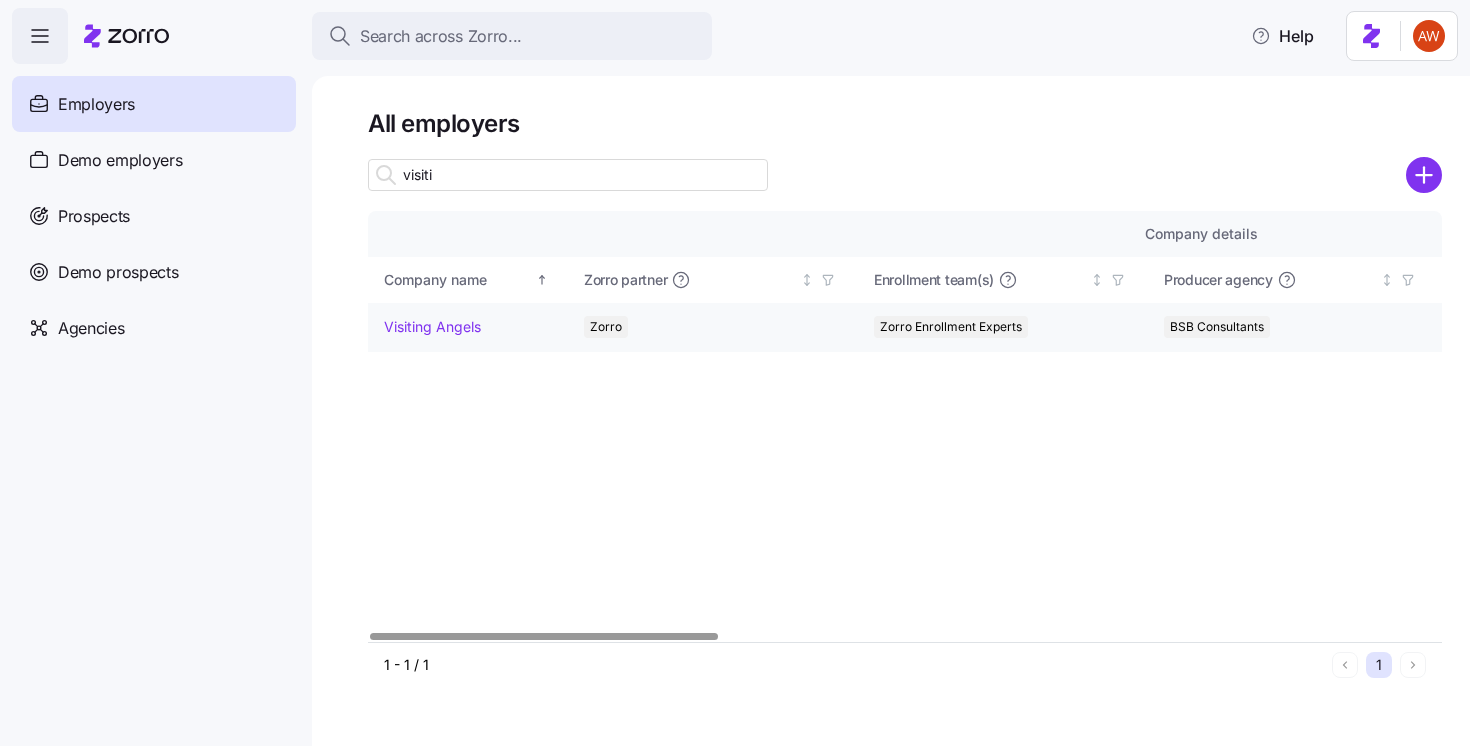 type on "visiti" 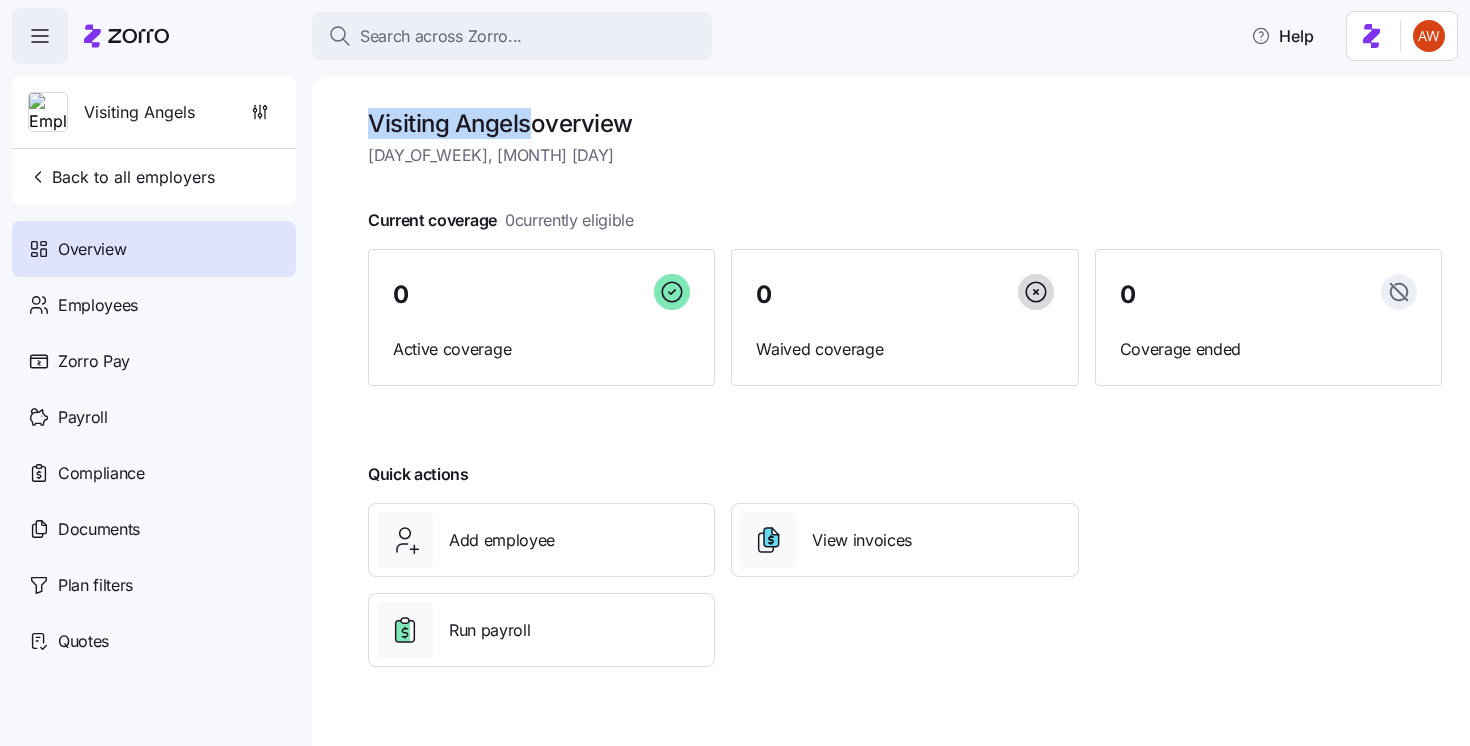 drag, startPoint x: 369, startPoint y: 120, endPoint x: 534, endPoint y: 125, distance: 165.07574 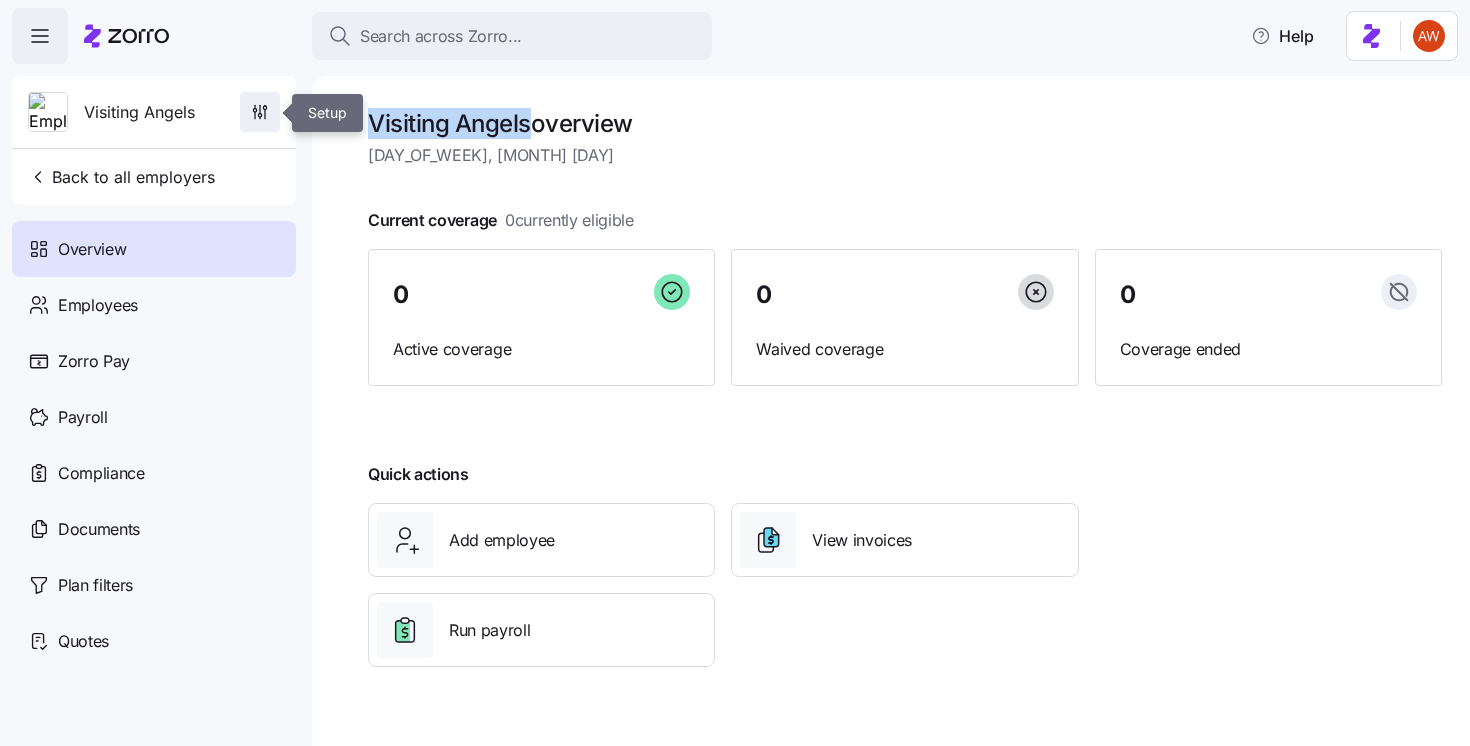 click 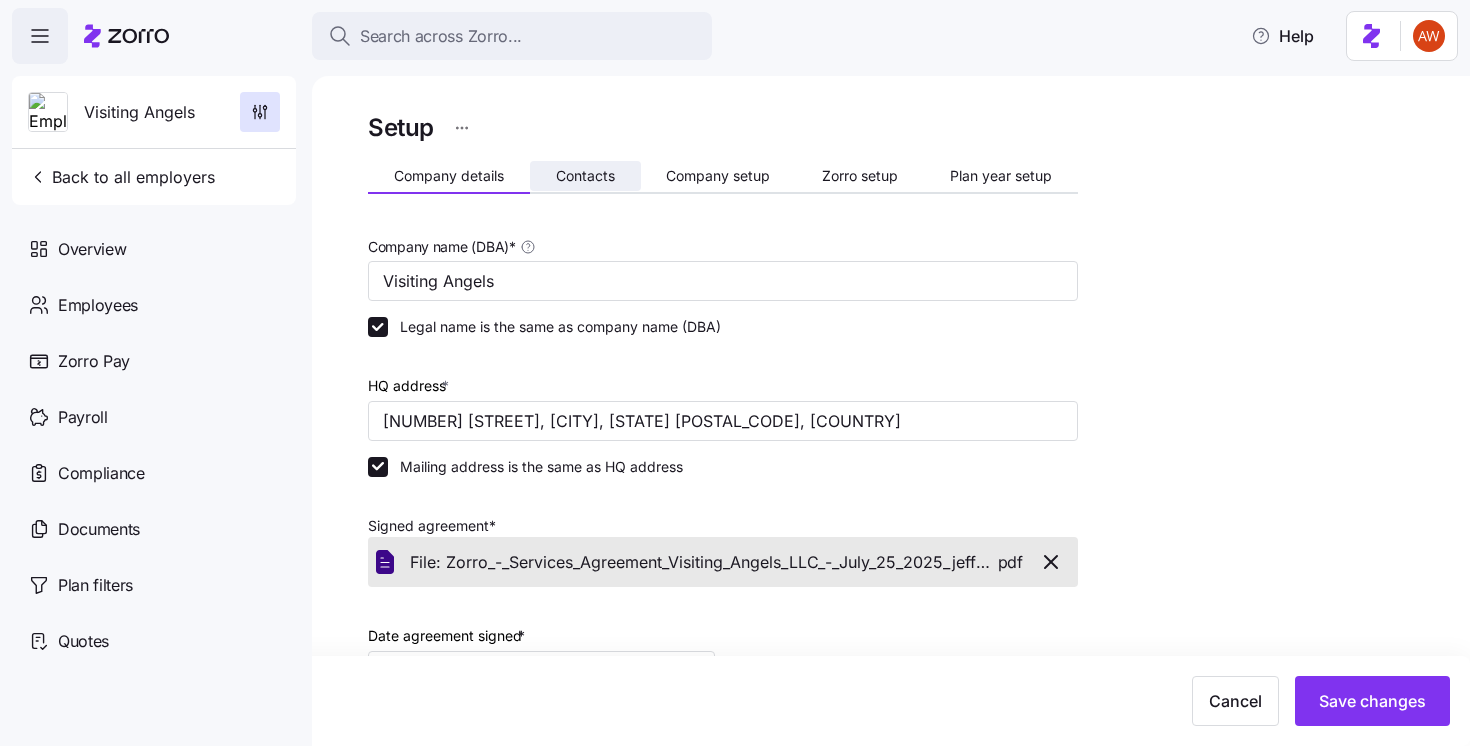 click on "Contacts" at bounding box center [585, 176] 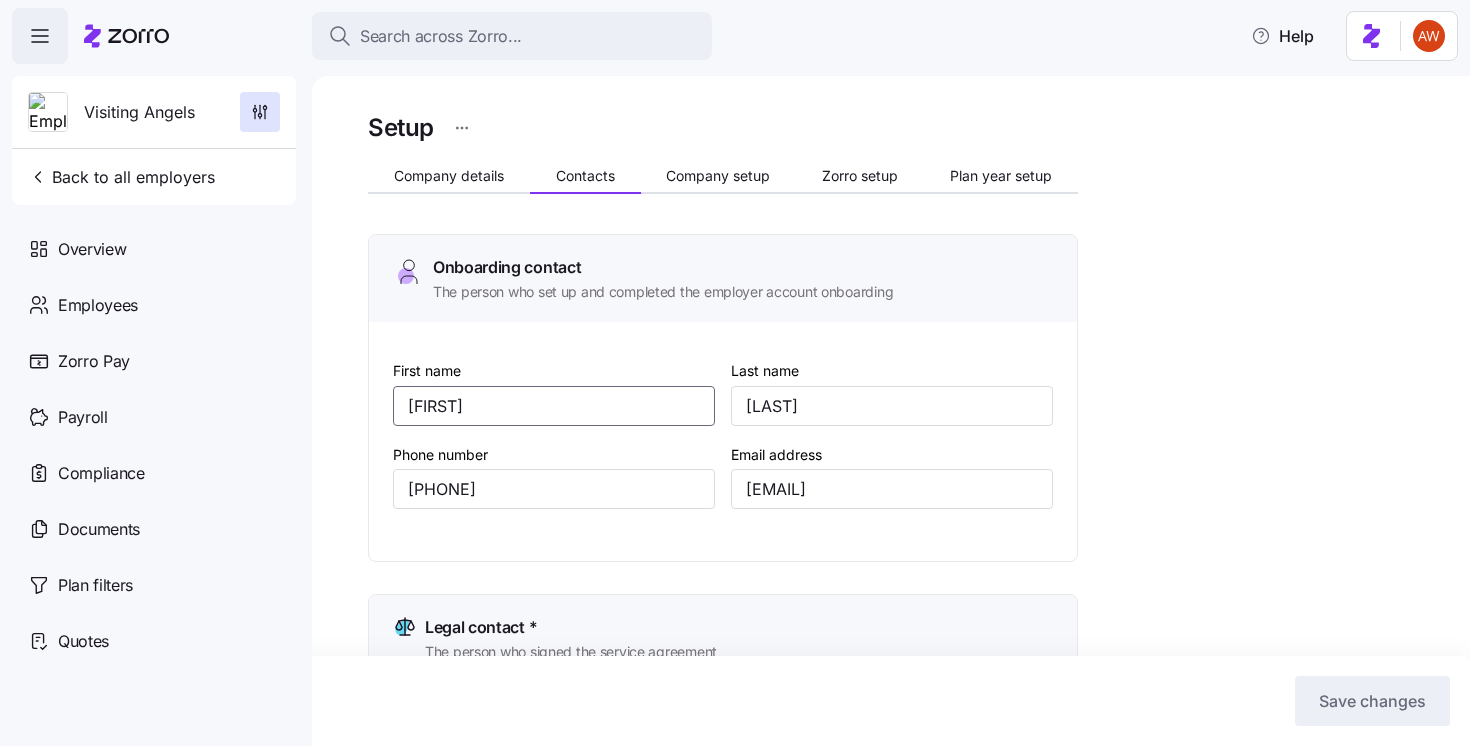 drag, startPoint x: 482, startPoint y: 408, endPoint x: 356, endPoint y: 404, distance: 126.06348 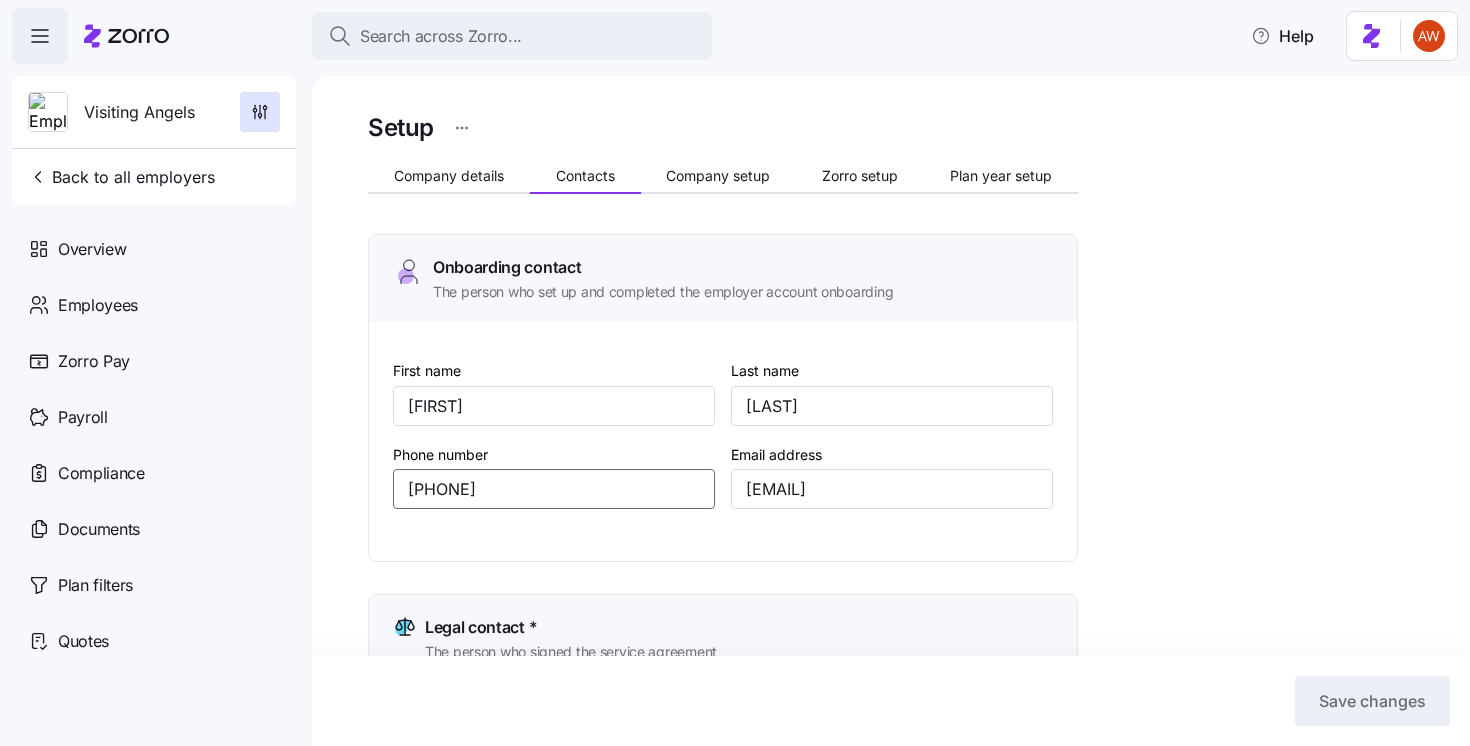 drag, startPoint x: 556, startPoint y: 500, endPoint x: 373, endPoint y: 500, distance: 183 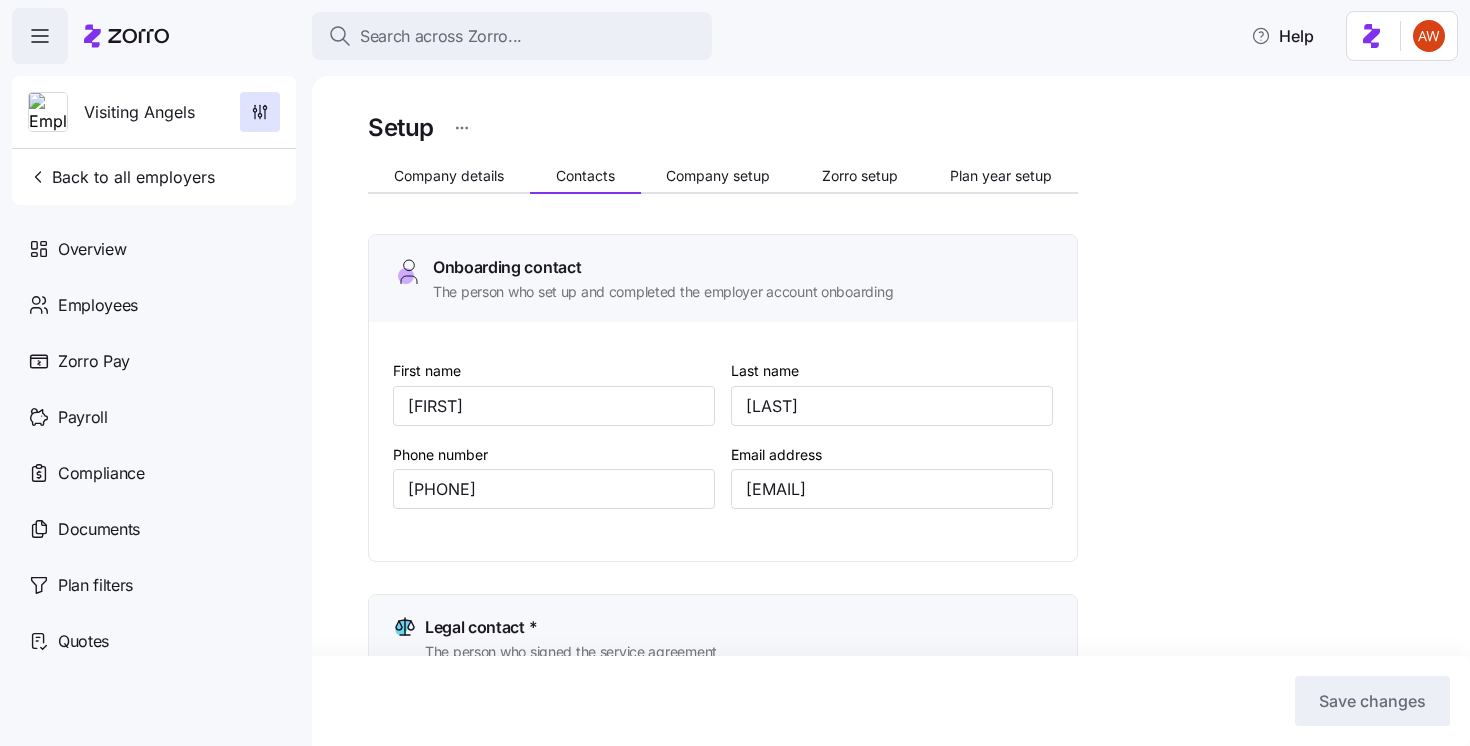 click at bounding box center [48, 113] 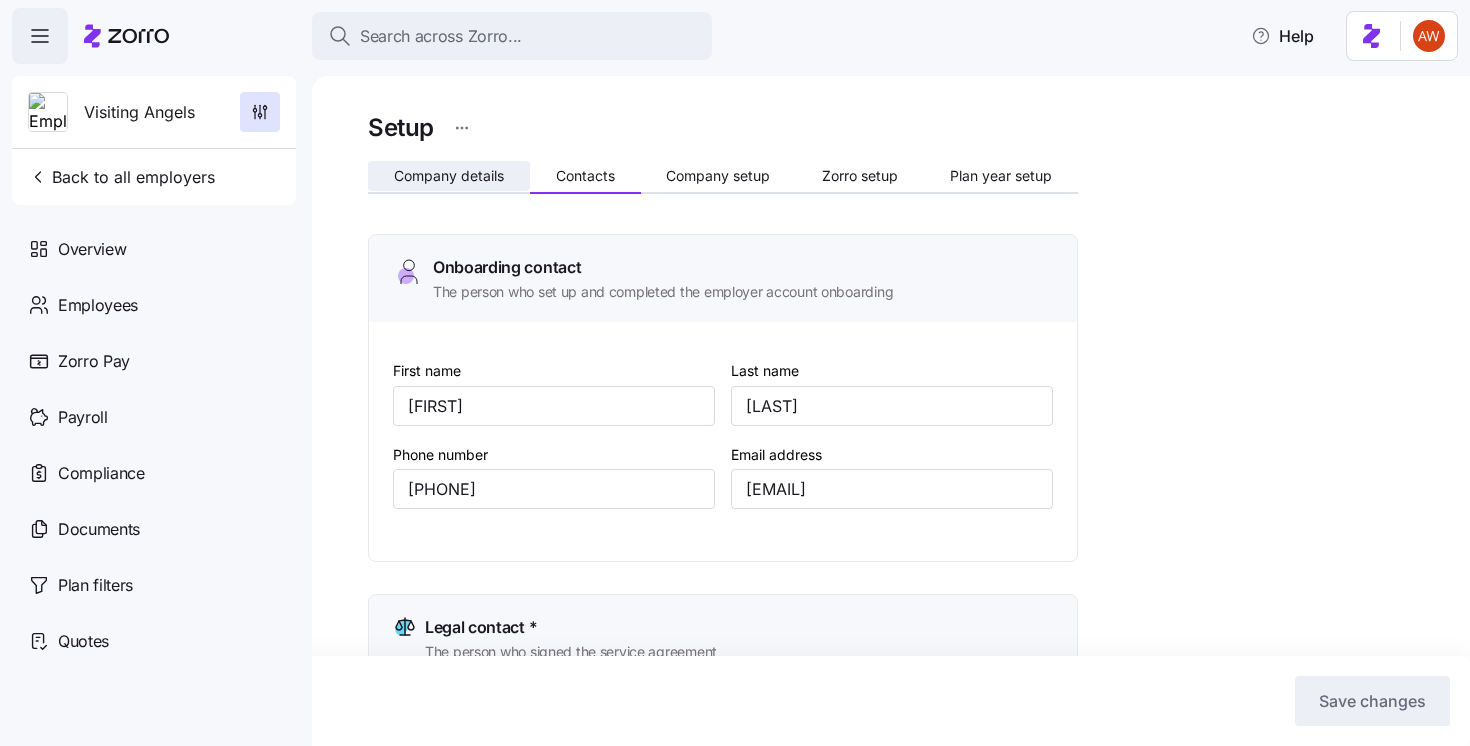 click on "Company details" at bounding box center (449, 176) 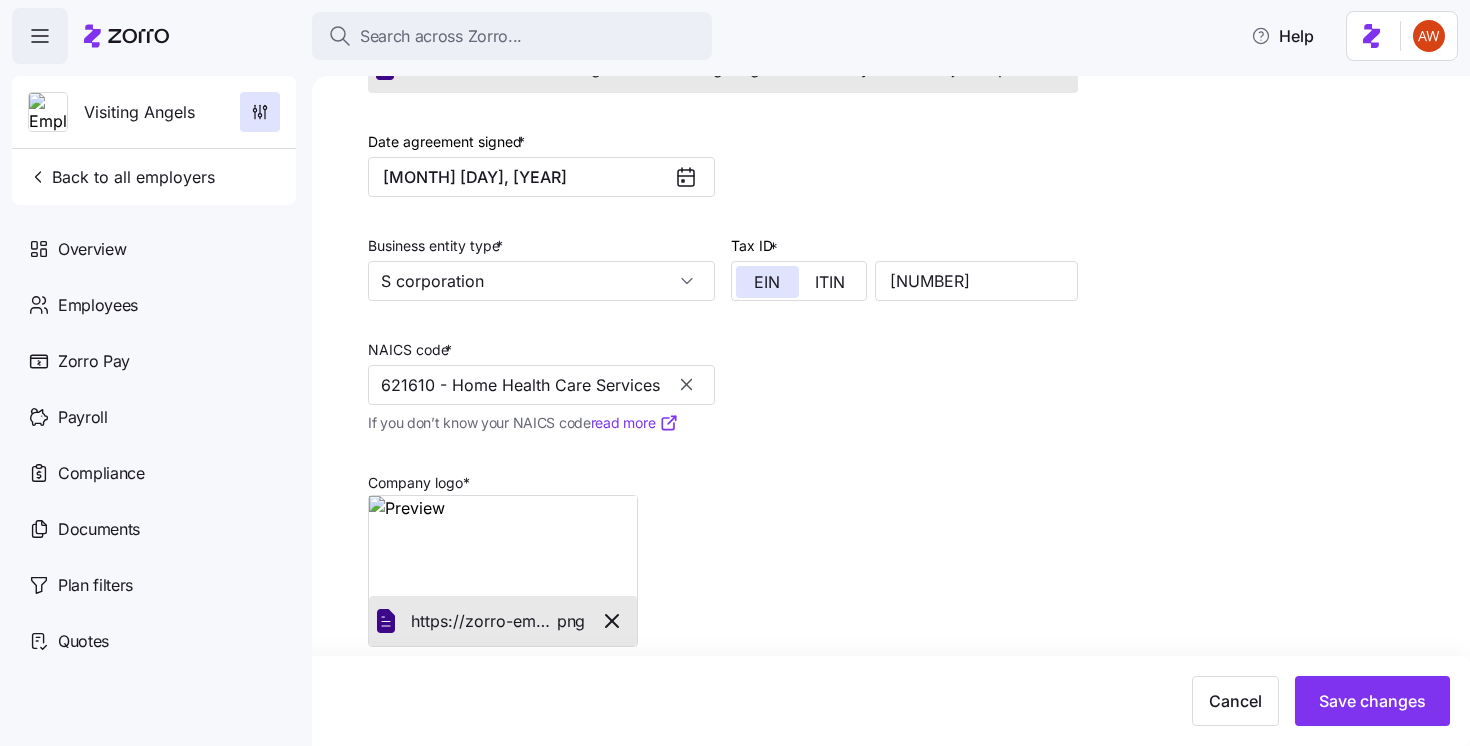 scroll, scrollTop: 517, scrollLeft: 0, axis: vertical 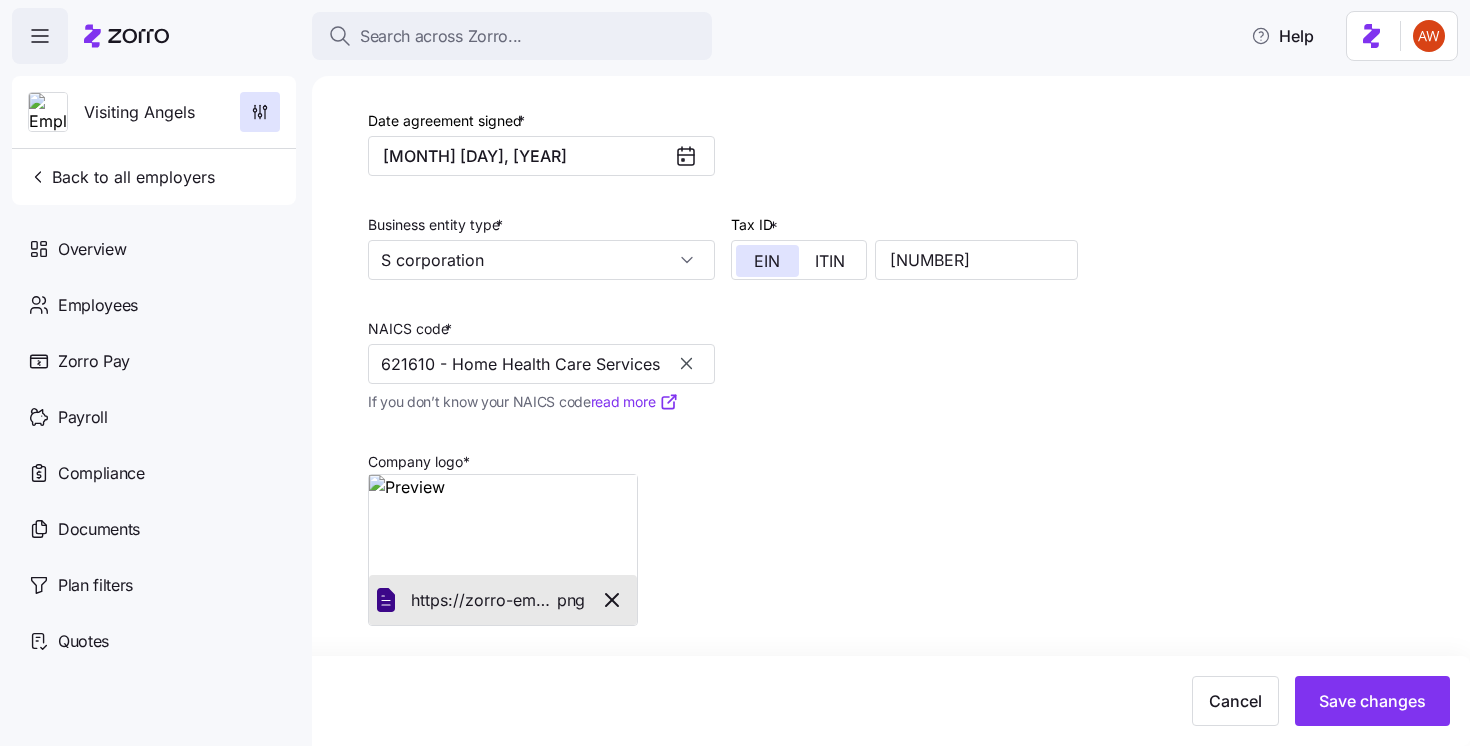 click at bounding box center [503, 525] 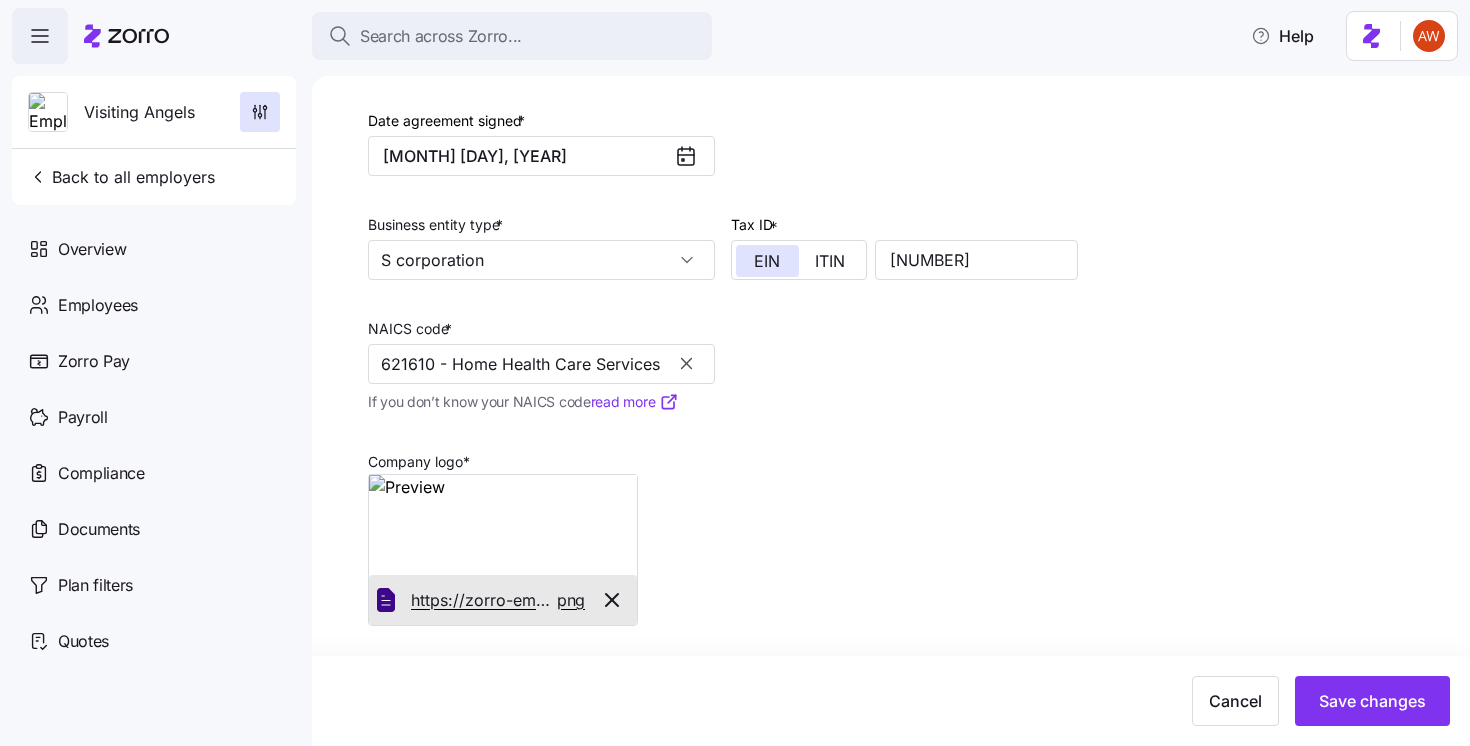 click on "https://zorro-employer-images-prod.s3.us-east-1.amazonaws.com/d5dc2b90-5936-48fc-8f53-ac894909b9d0/logo." at bounding box center [484, 600] 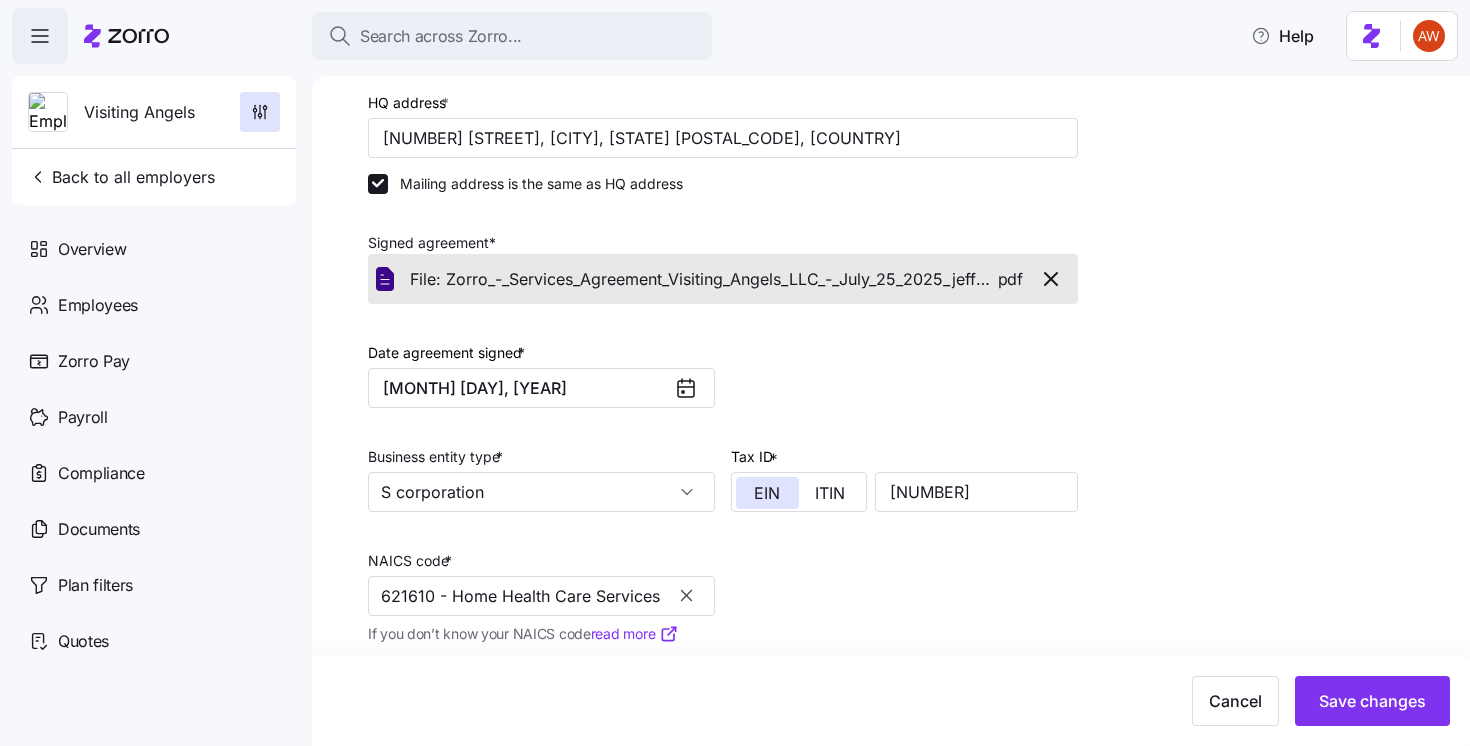 scroll, scrollTop: 0, scrollLeft: 0, axis: both 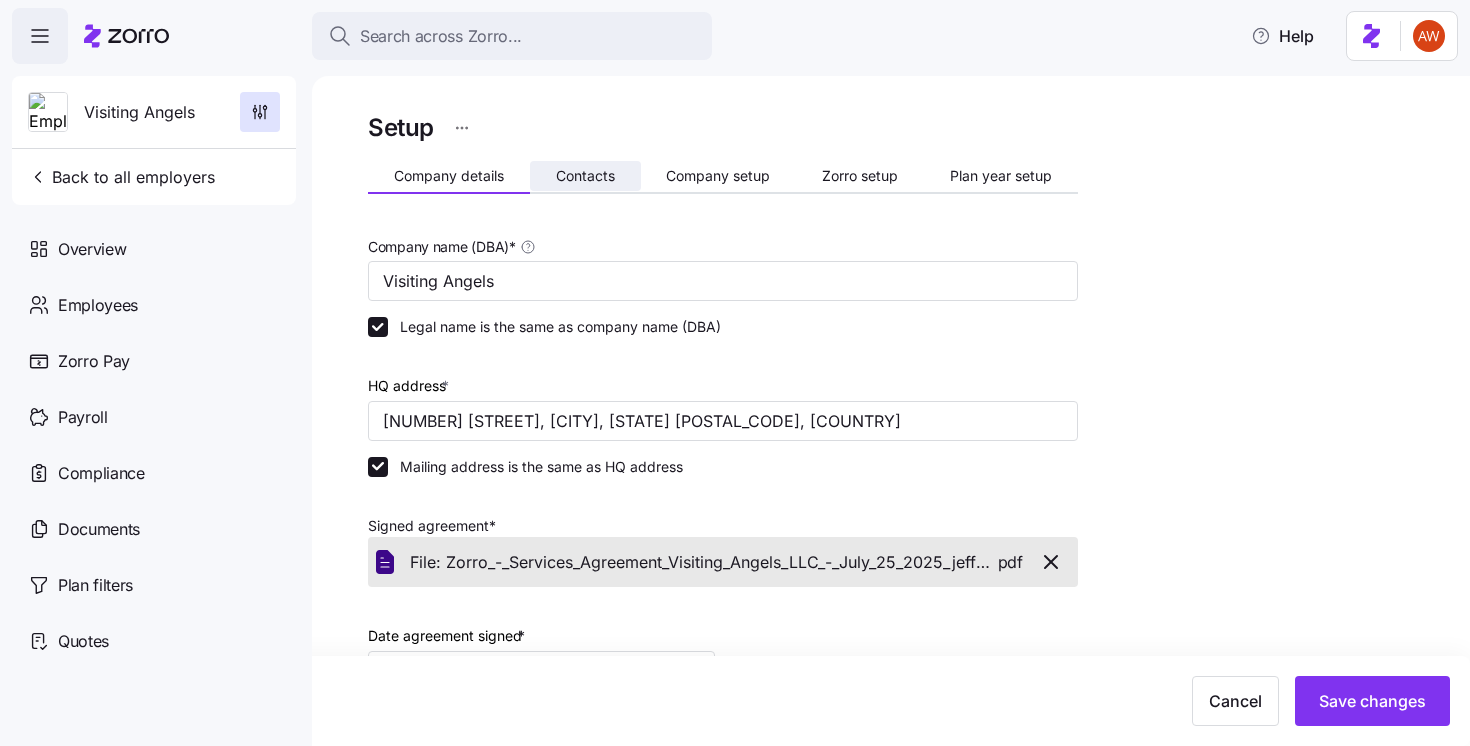click on "Contacts" at bounding box center [585, 176] 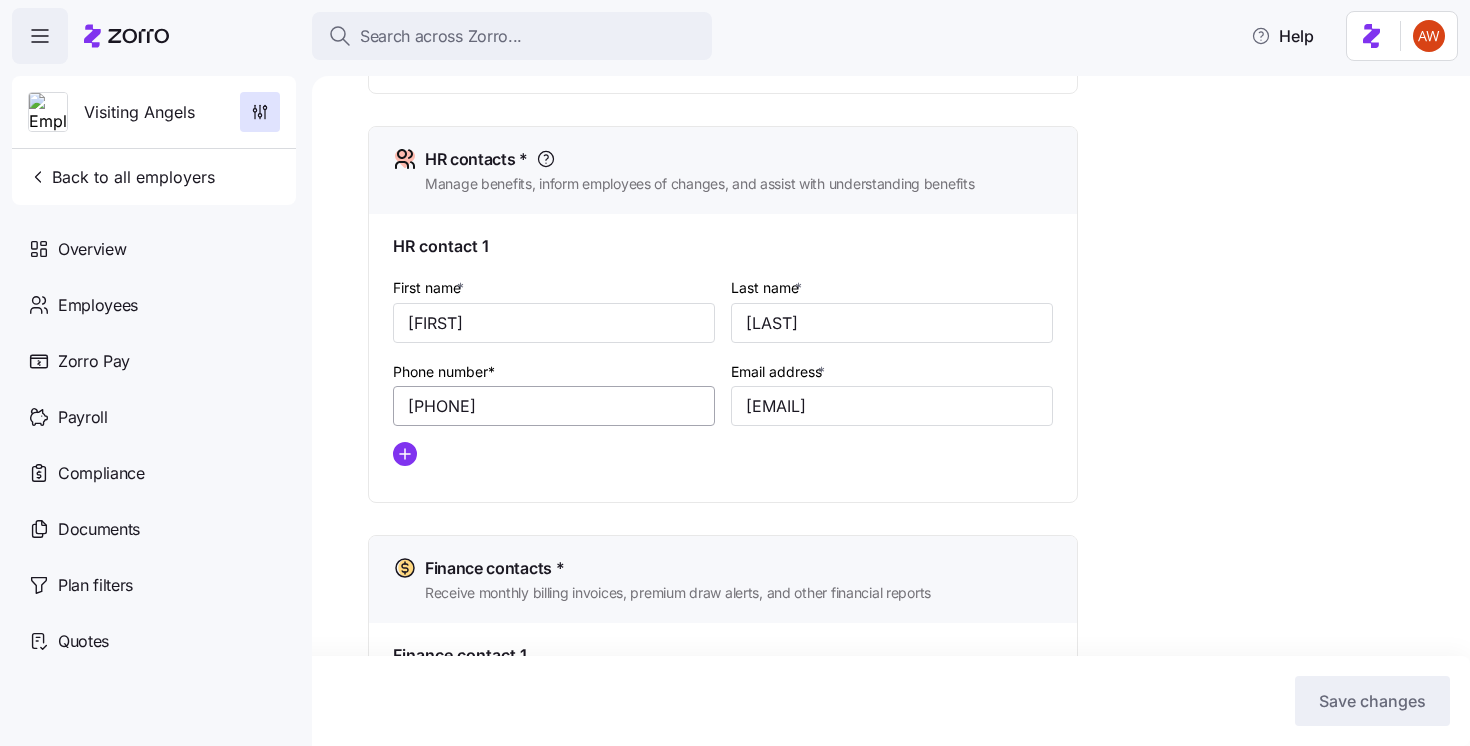 scroll, scrollTop: 1119, scrollLeft: 0, axis: vertical 